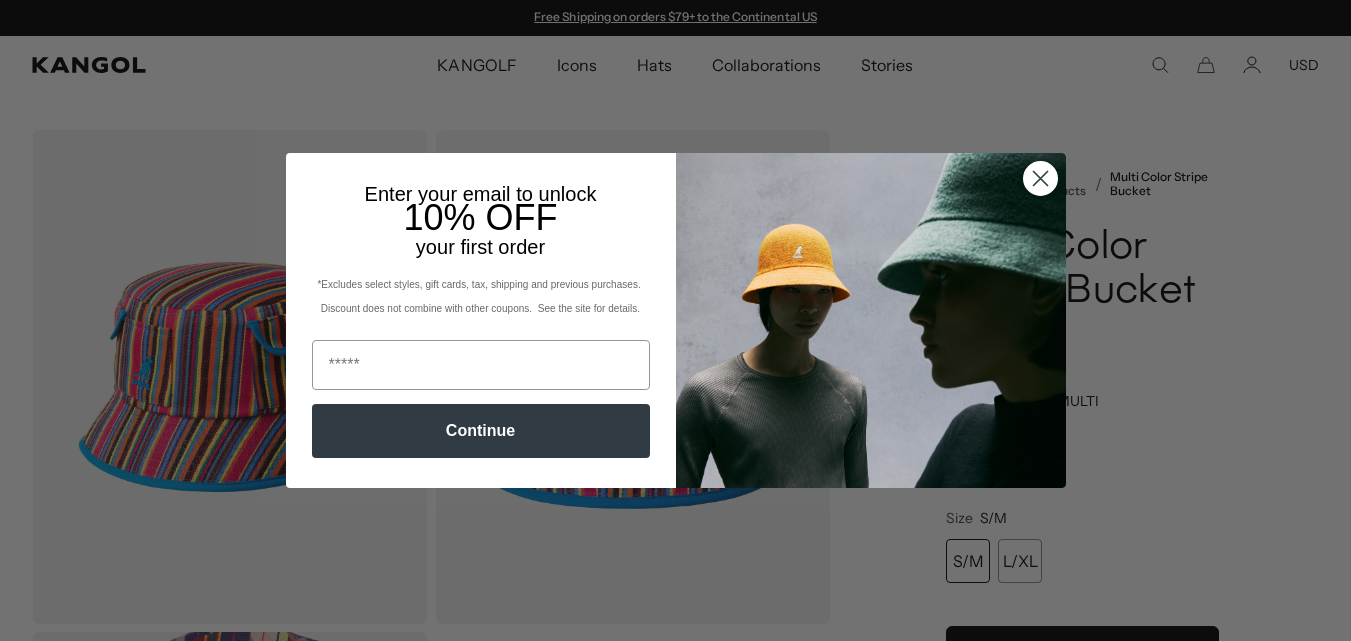 scroll, scrollTop: 0, scrollLeft: 0, axis: both 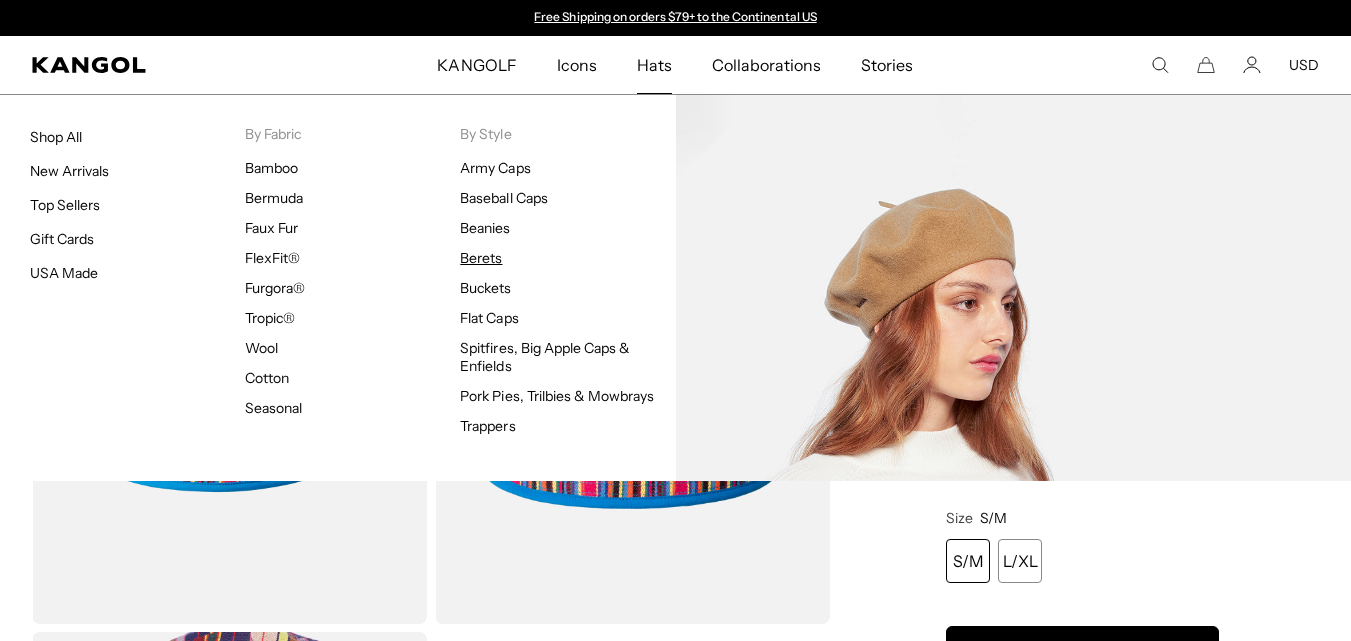 click on "Berets" at bounding box center [481, 258] 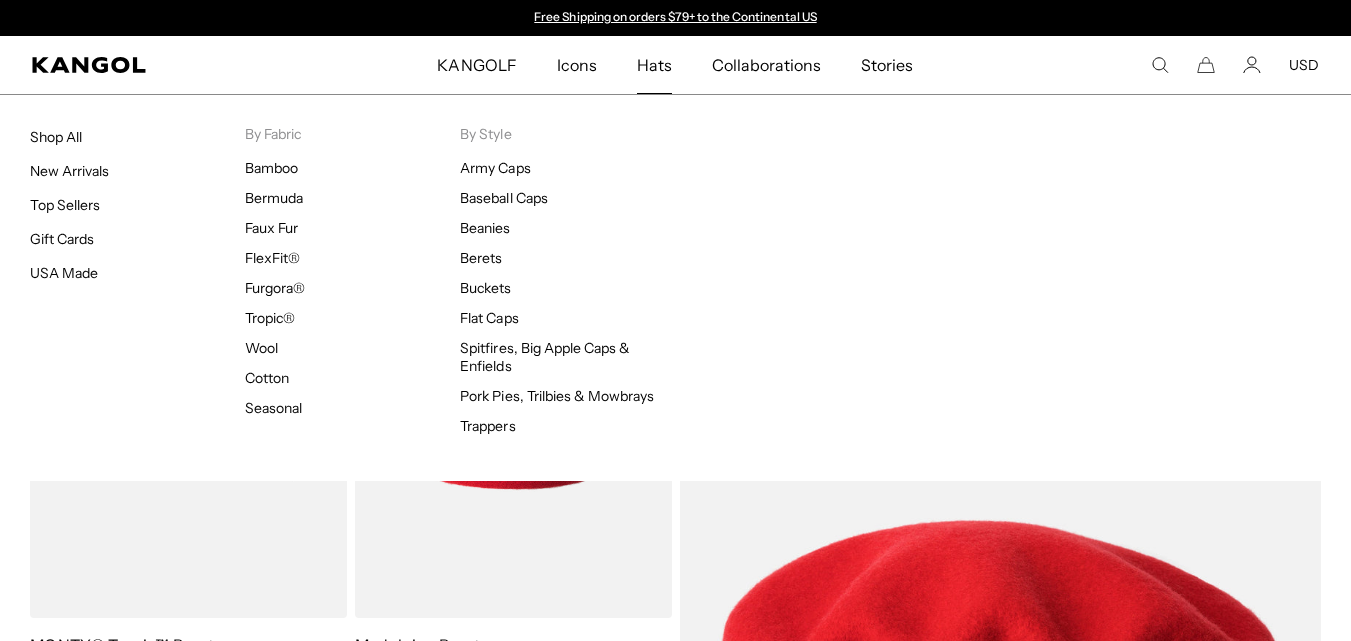 scroll, scrollTop: 0, scrollLeft: 0, axis: both 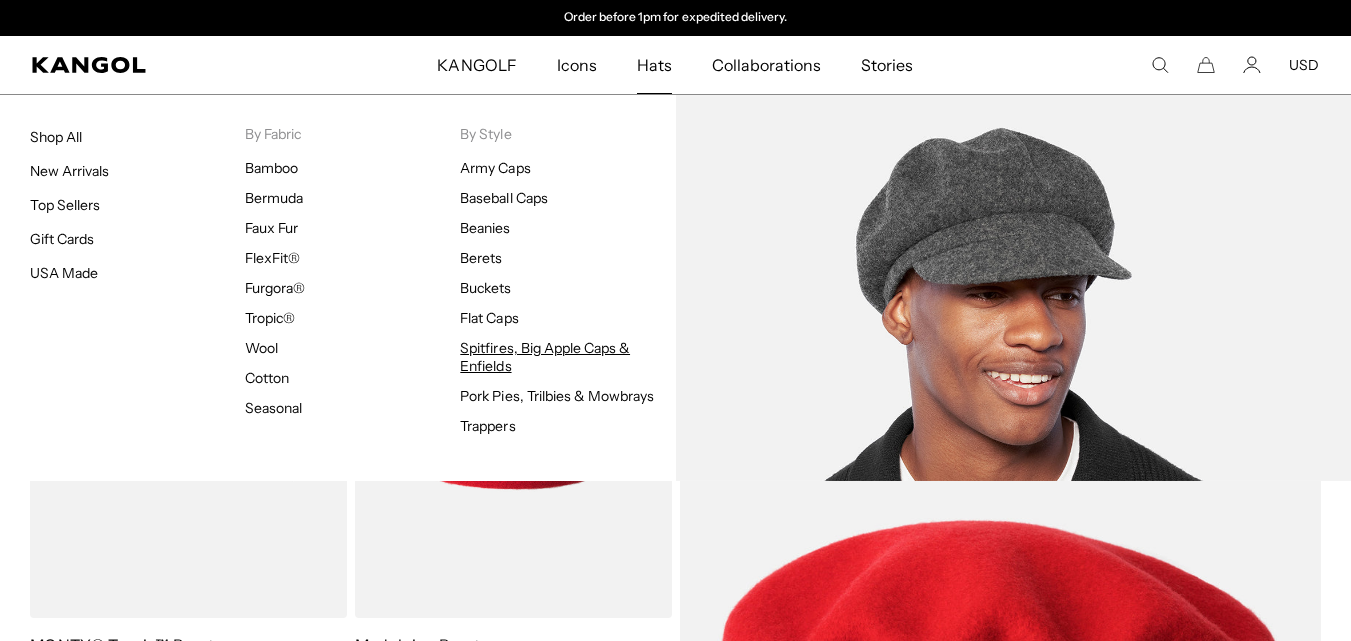 click on "Spitfires, Big Apple Caps & Enfields" at bounding box center [545, 357] 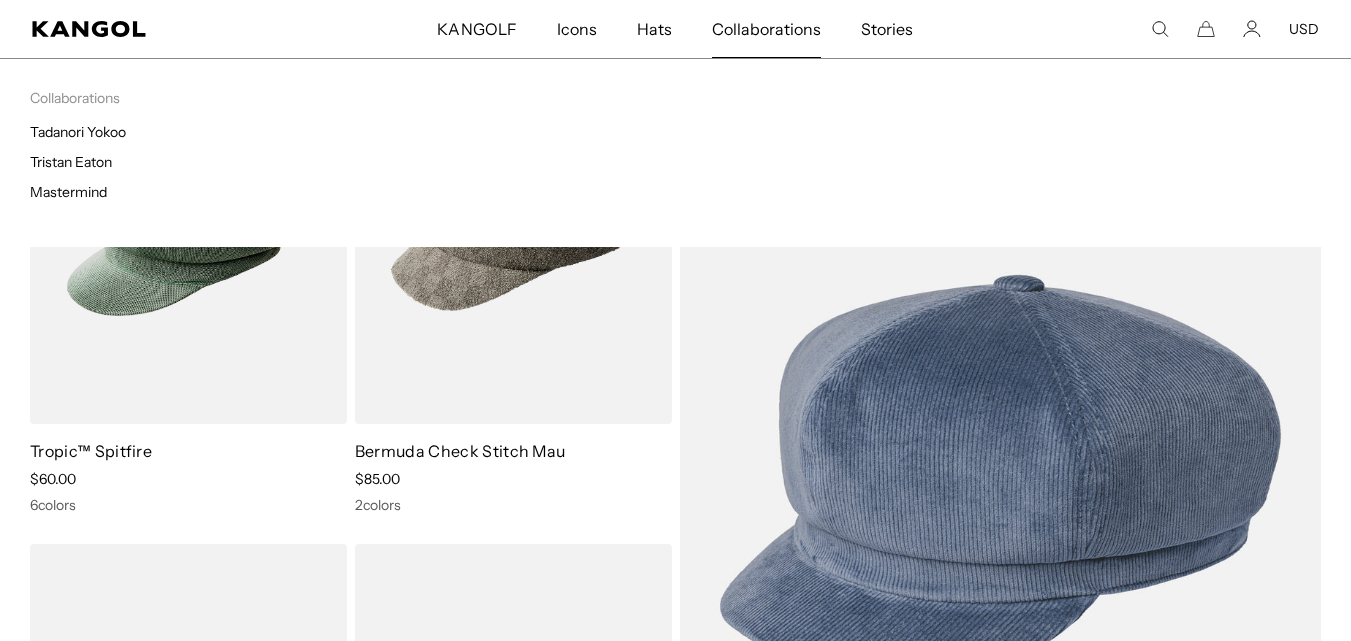 scroll, scrollTop: 0, scrollLeft: 0, axis: both 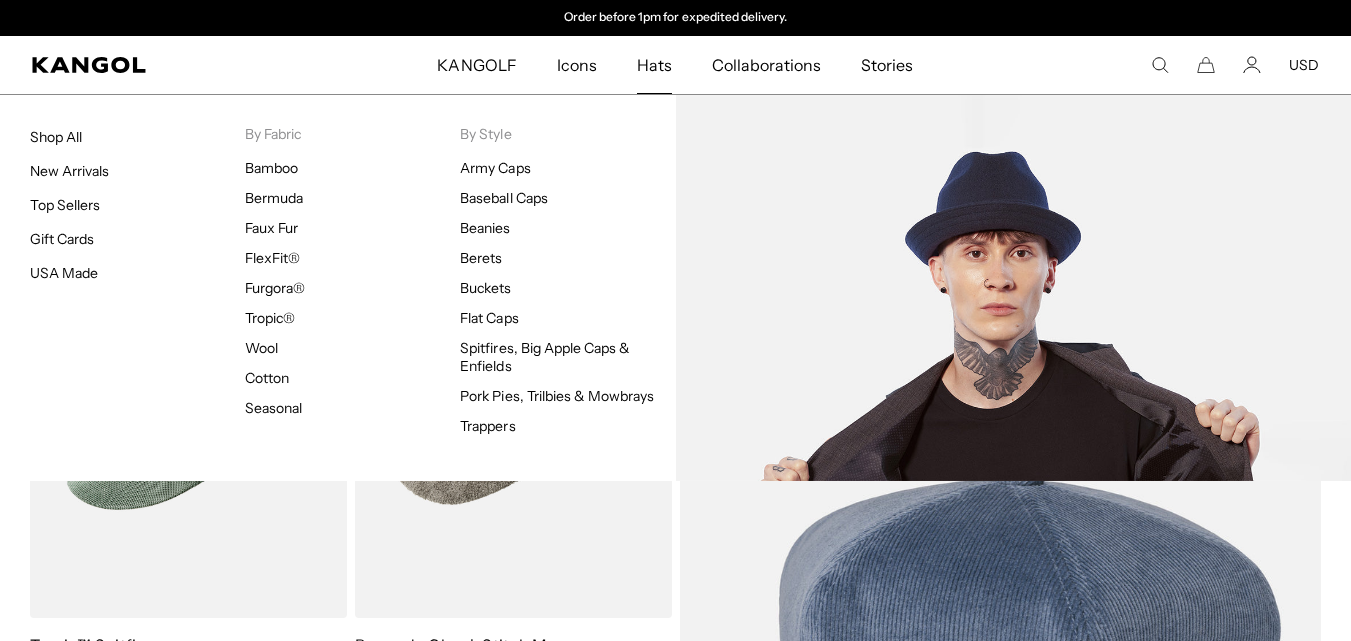 click on "Army Caps
Baseball Caps
Beanies
Berets
Buckets
Flat Caps
Spitfires, Big Apple Caps & Enfields
Pork Pies, Trilbies & Mowbrays
Trappers" at bounding box center (567, 297) 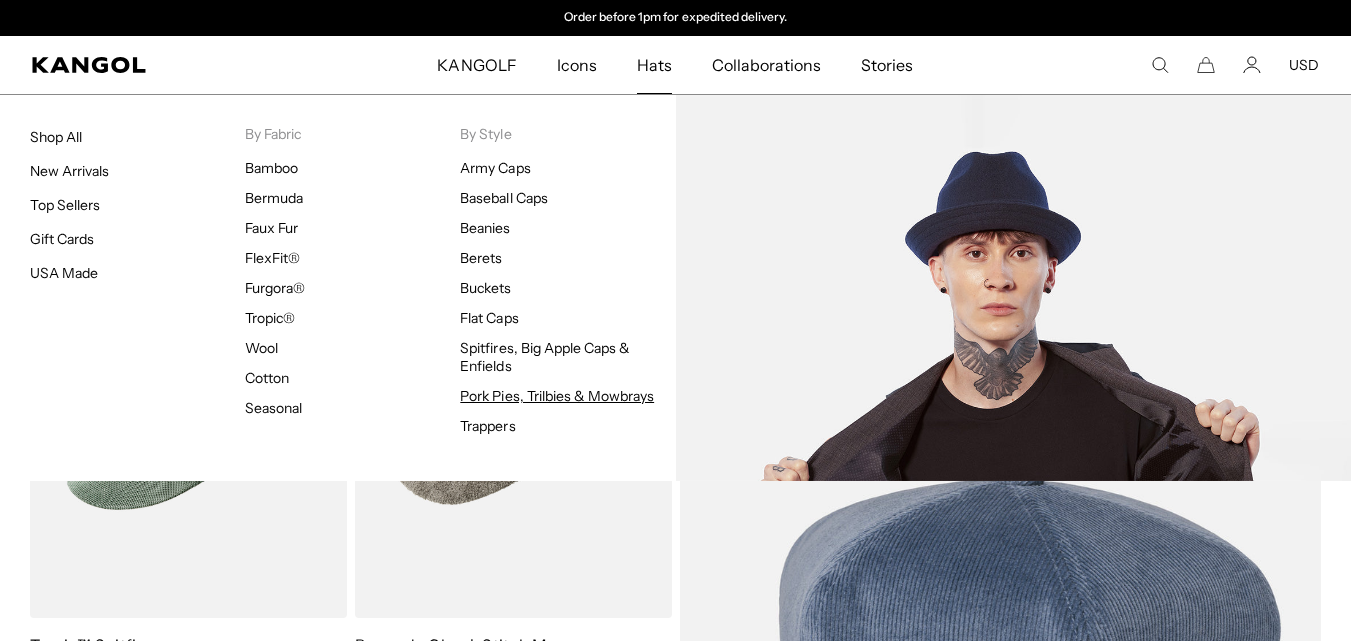 click on "Pork Pies, Trilbies & Mowbrays" at bounding box center [557, 396] 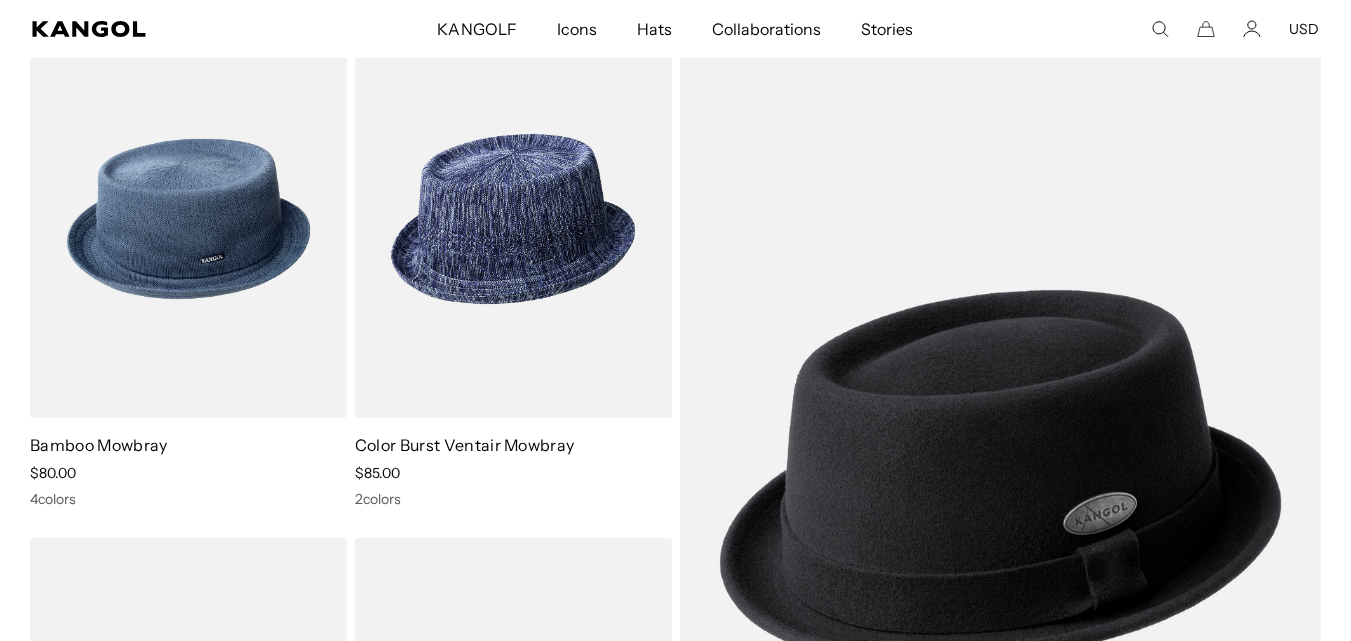 scroll, scrollTop: 0, scrollLeft: 0, axis: both 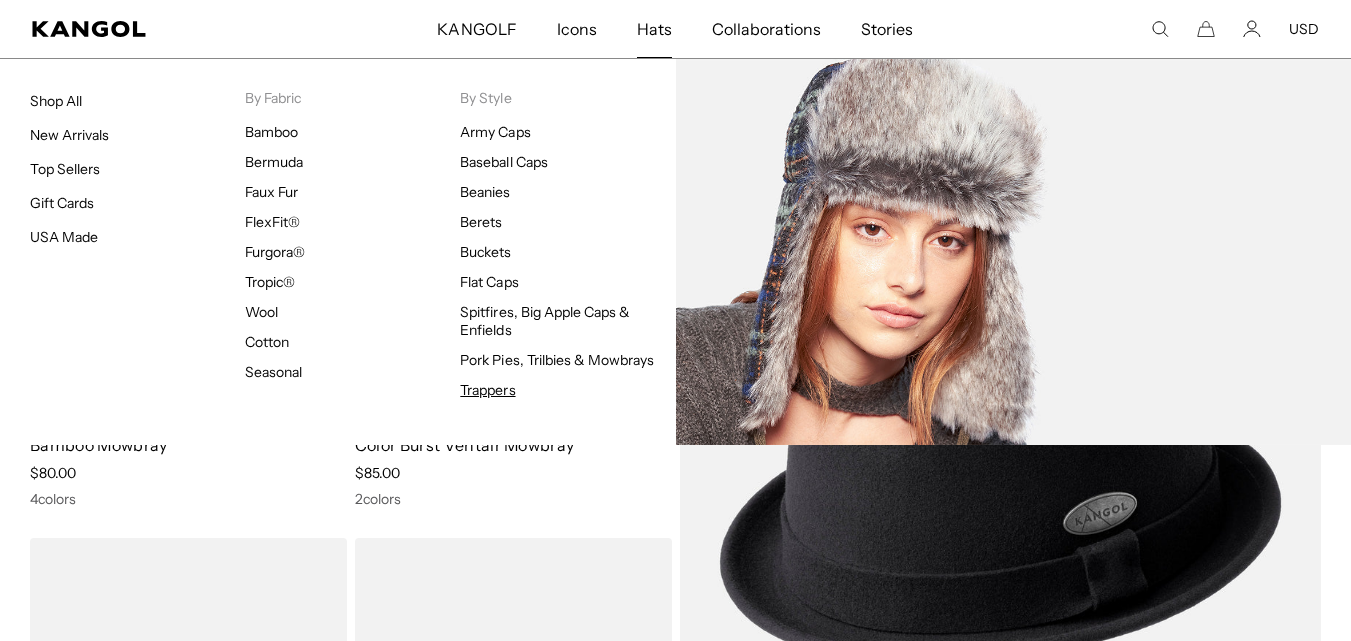 click on "Trappers" at bounding box center [487, 390] 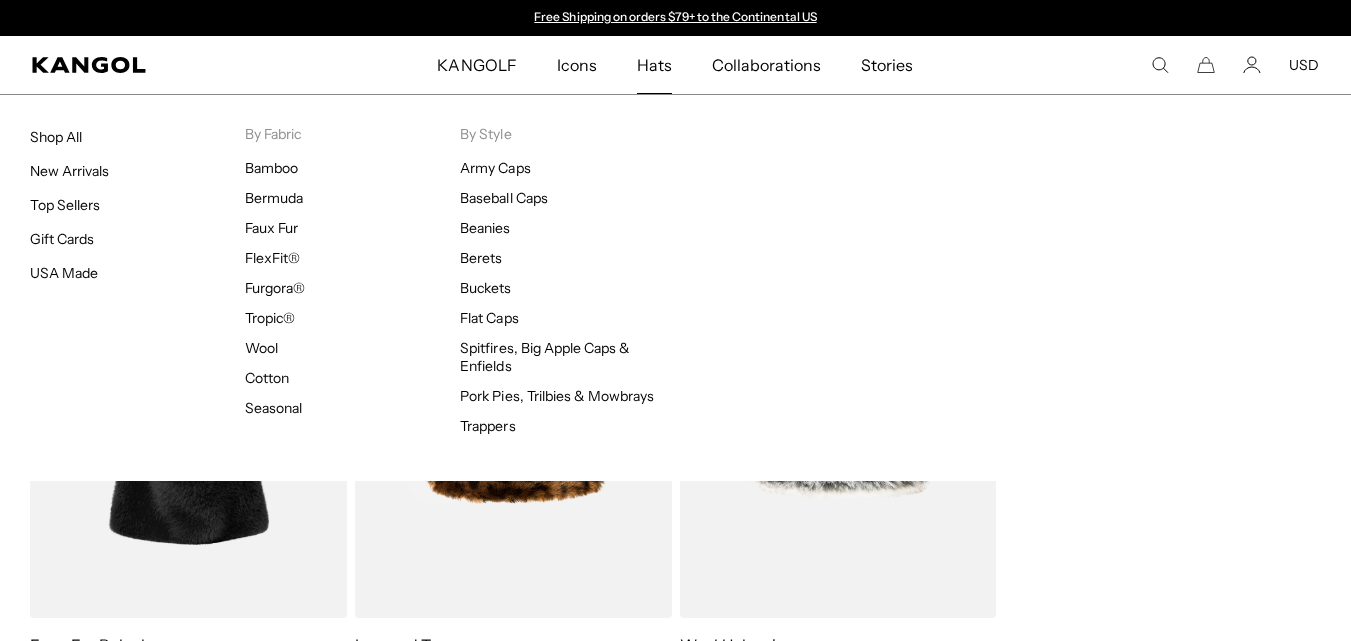 scroll, scrollTop: 0, scrollLeft: 0, axis: both 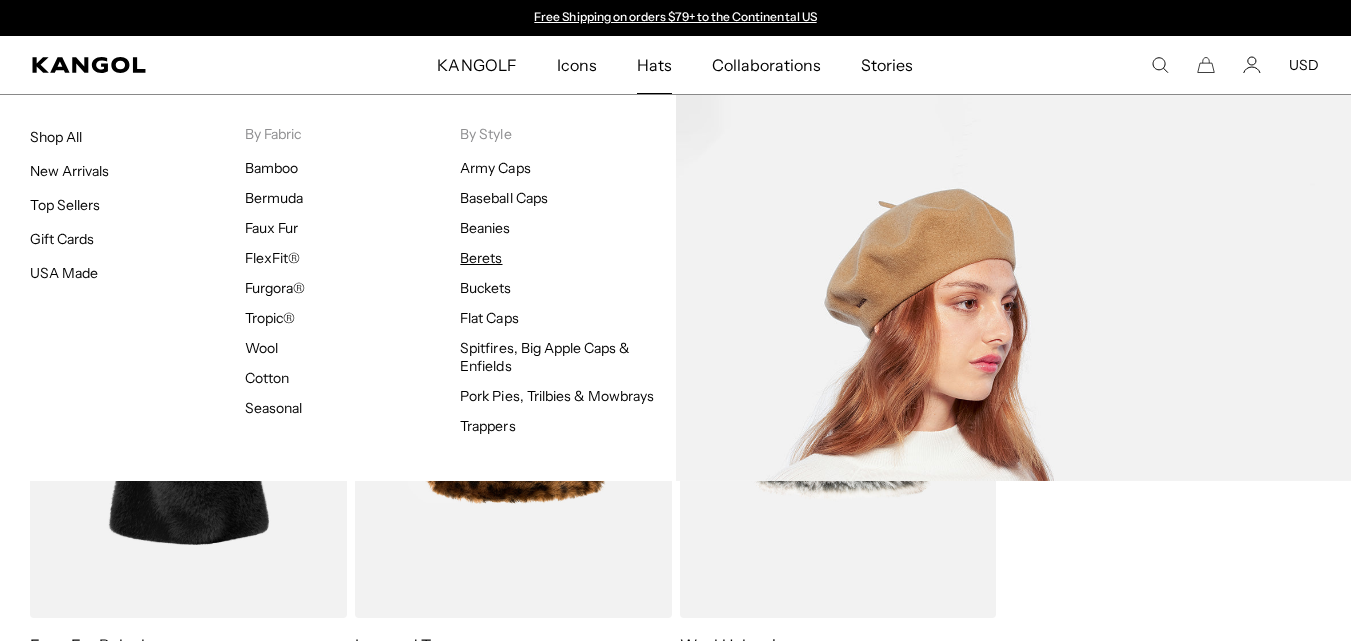 click on "Berets" at bounding box center [481, 258] 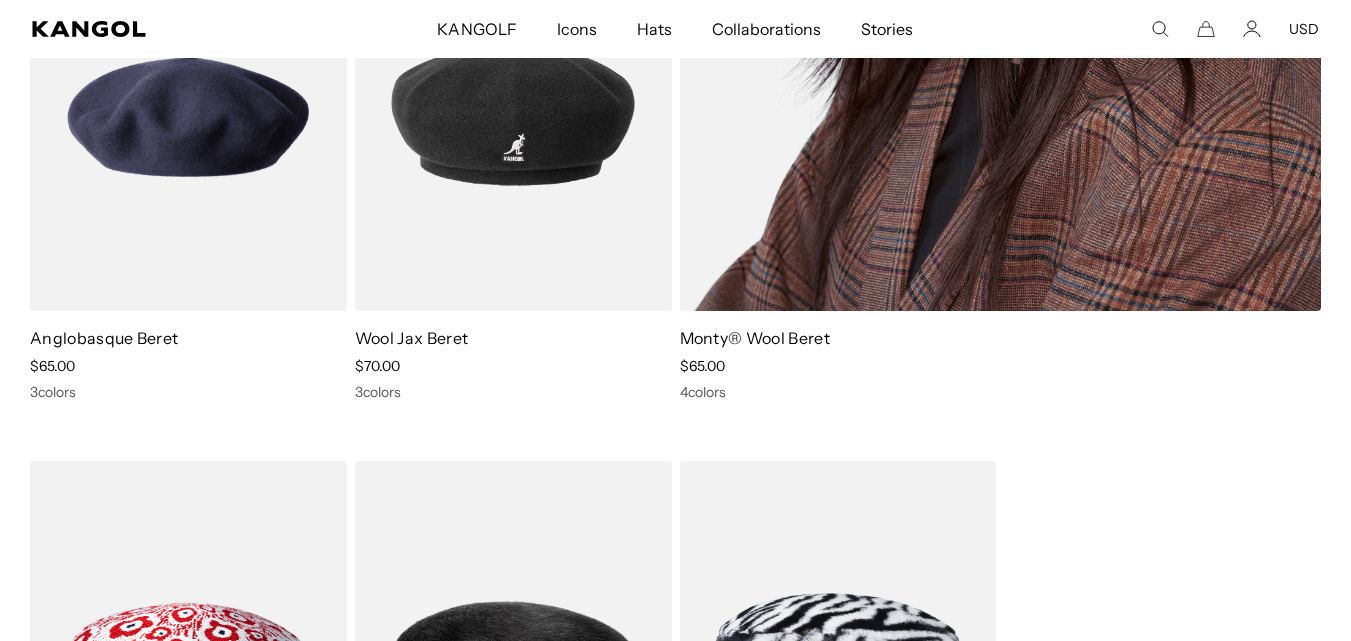 scroll, scrollTop: 1000, scrollLeft: 0, axis: vertical 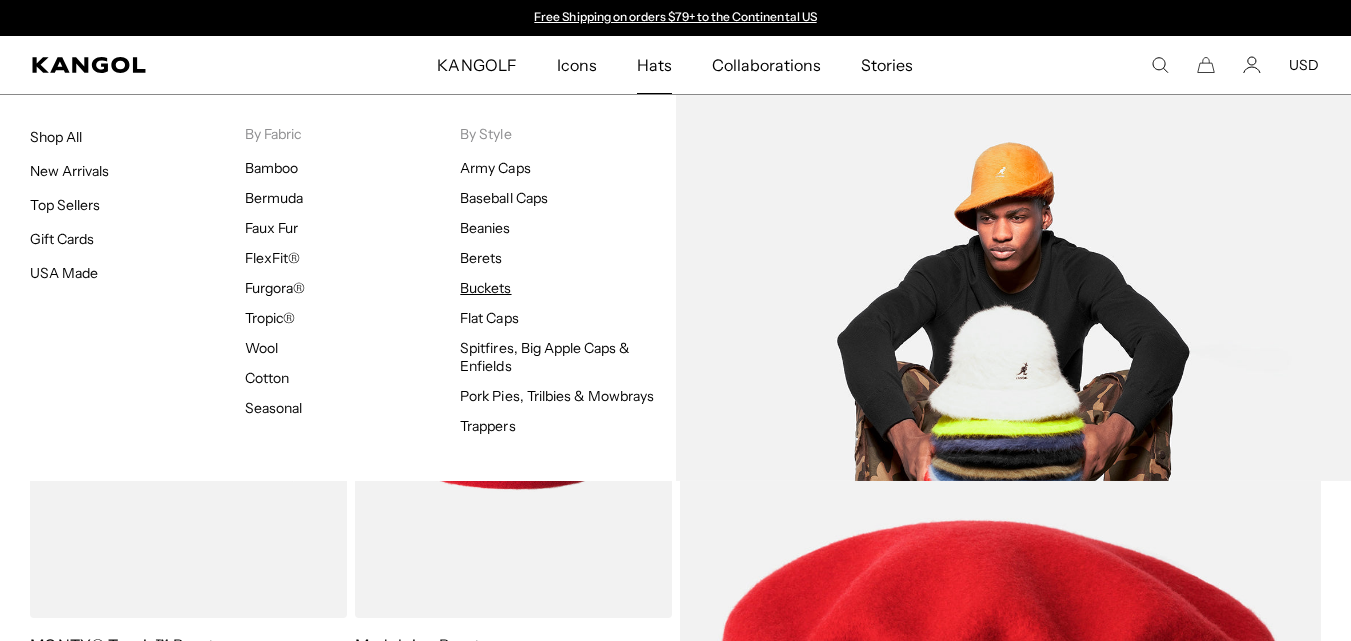 click on "Buckets" at bounding box center (485, 288) 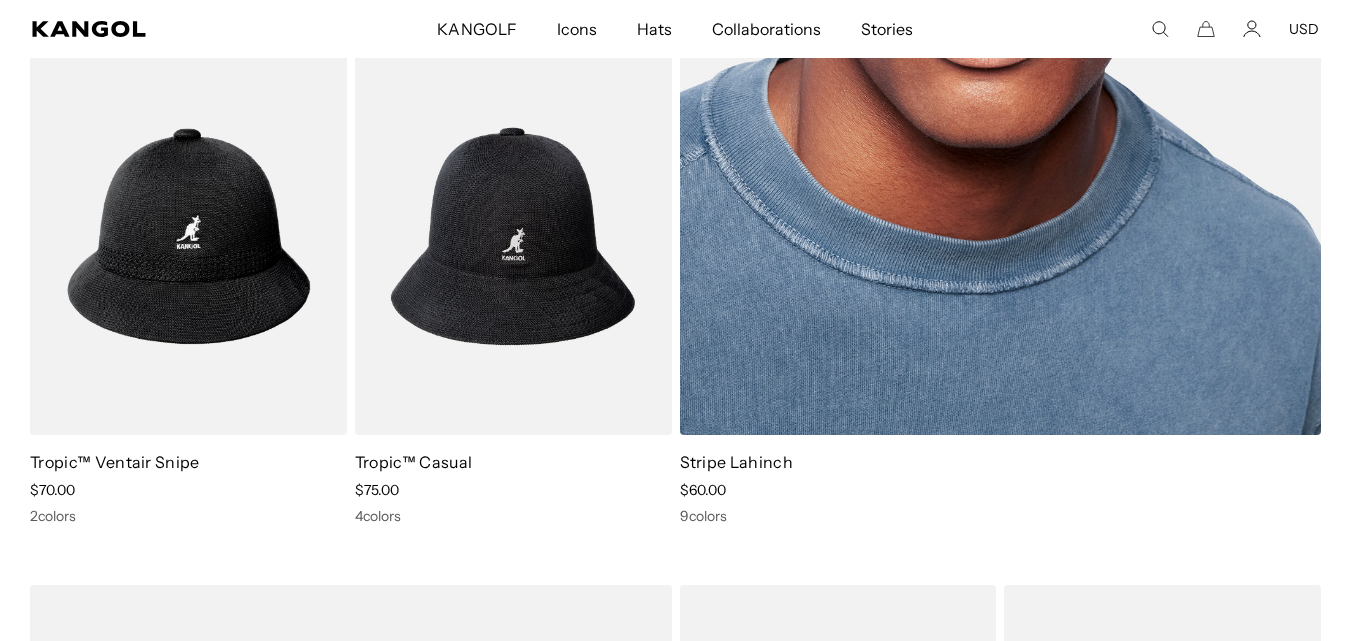 scroll, scrollTop: 909, scrollLeft: 0, axis: vertical 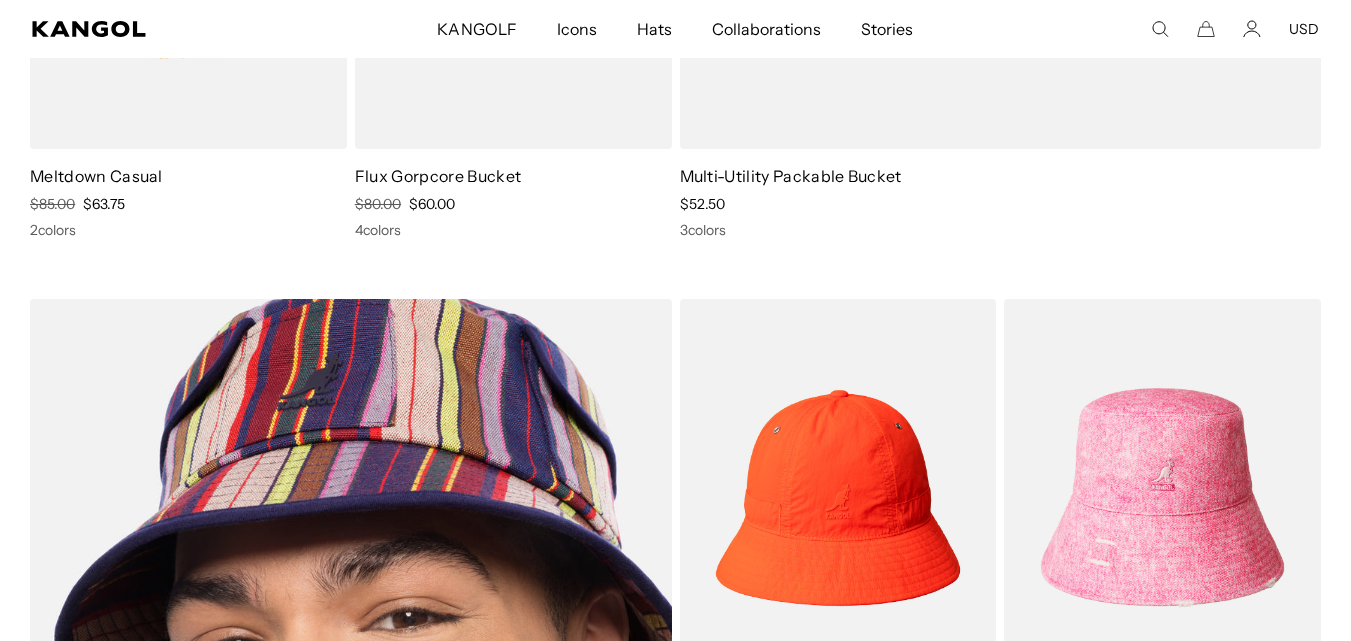 click at bounding box center (351, 769) 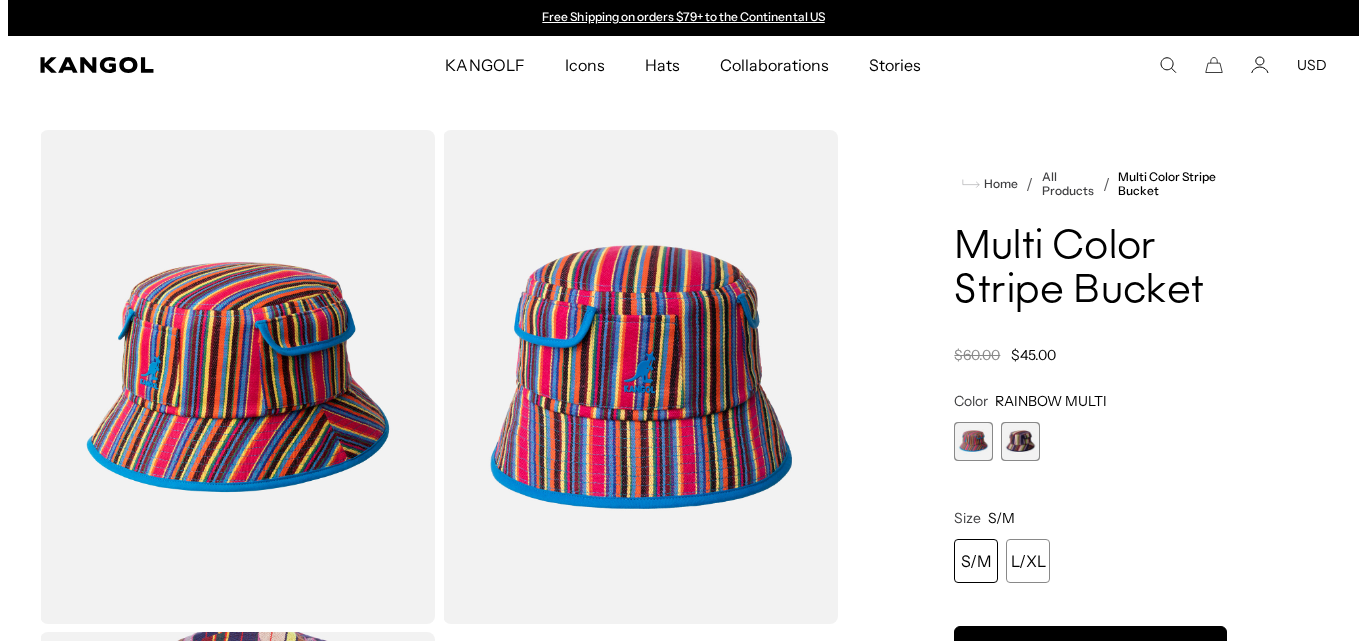 scroll, scrollTop: 0, scrollLeft: 0, axis: both 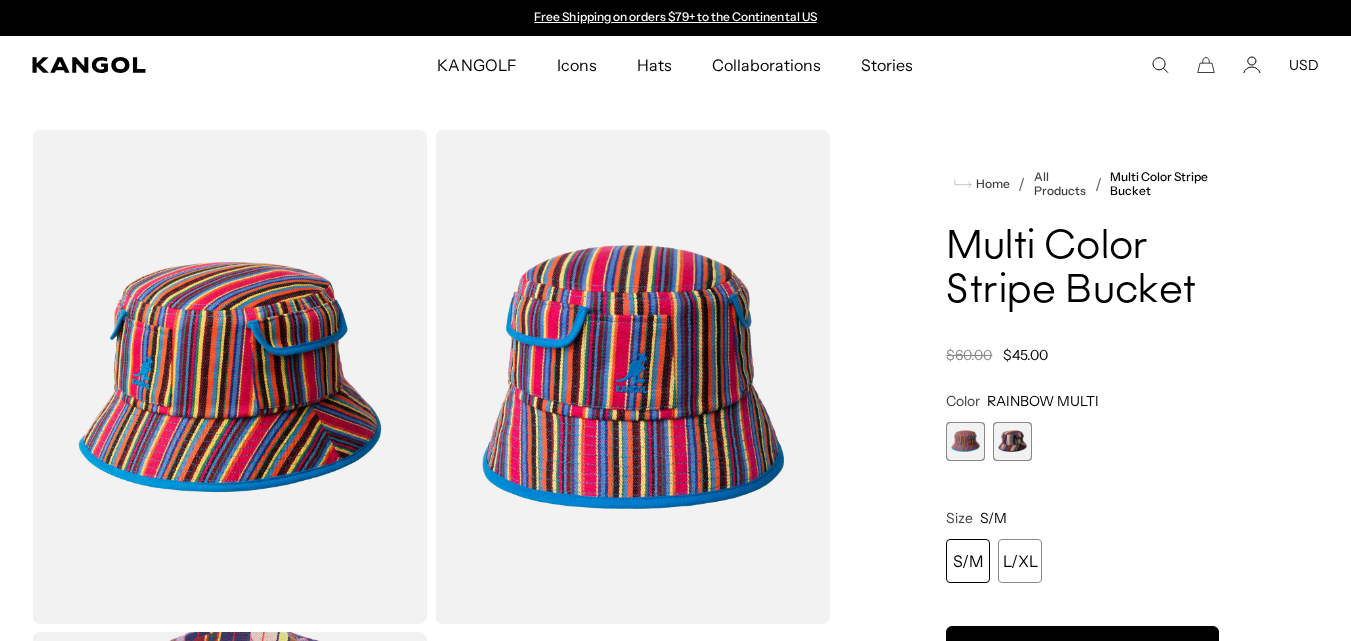 click at bounding box center (632, 377) 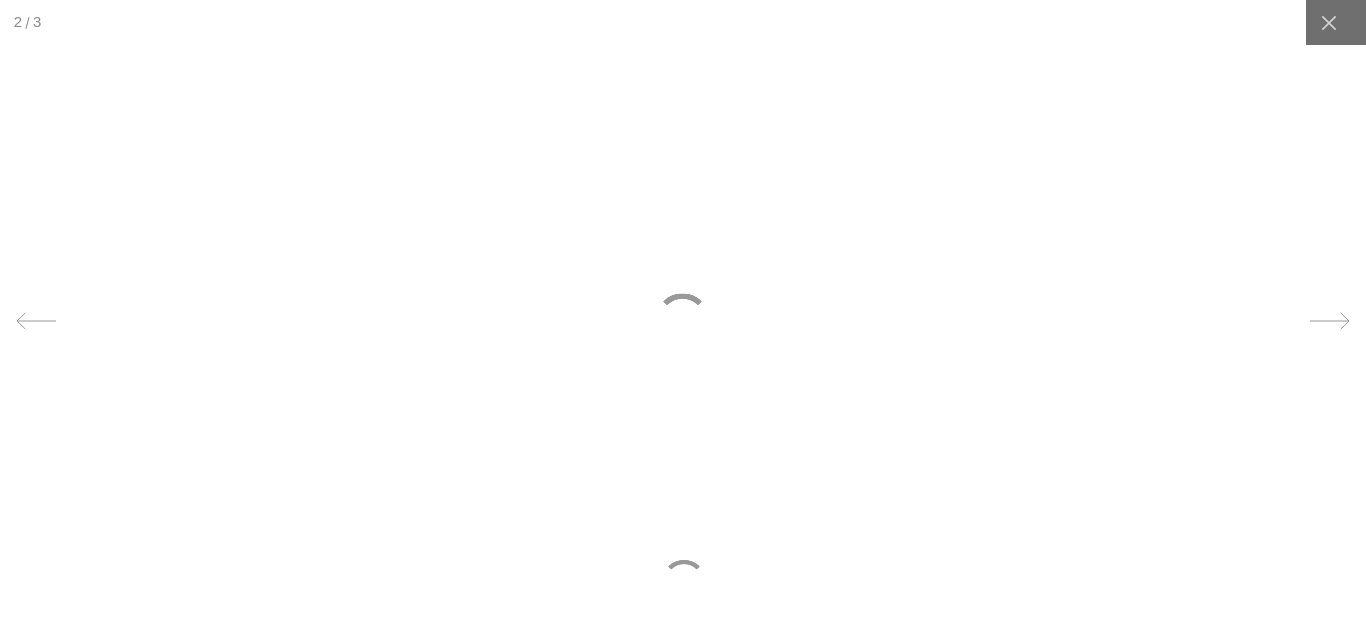 scroll, scrollTop: 0, scrollLeft: 412, axis: horizontal 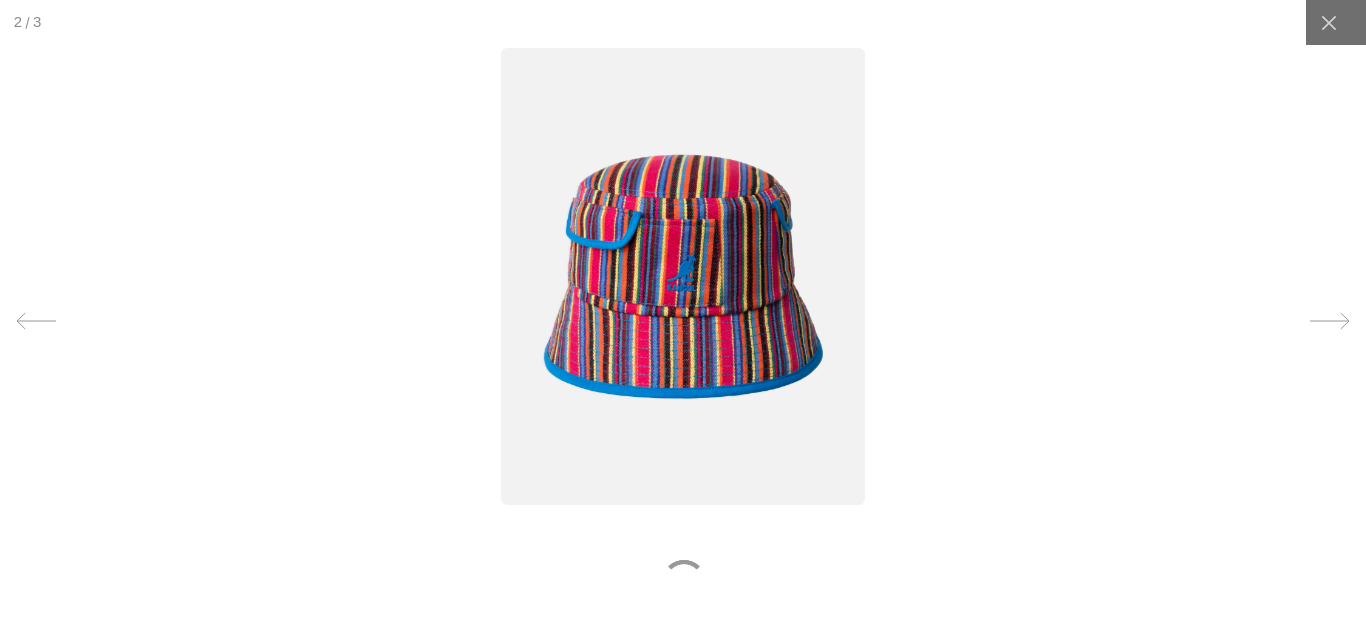 click at bounding box center (683, 276) 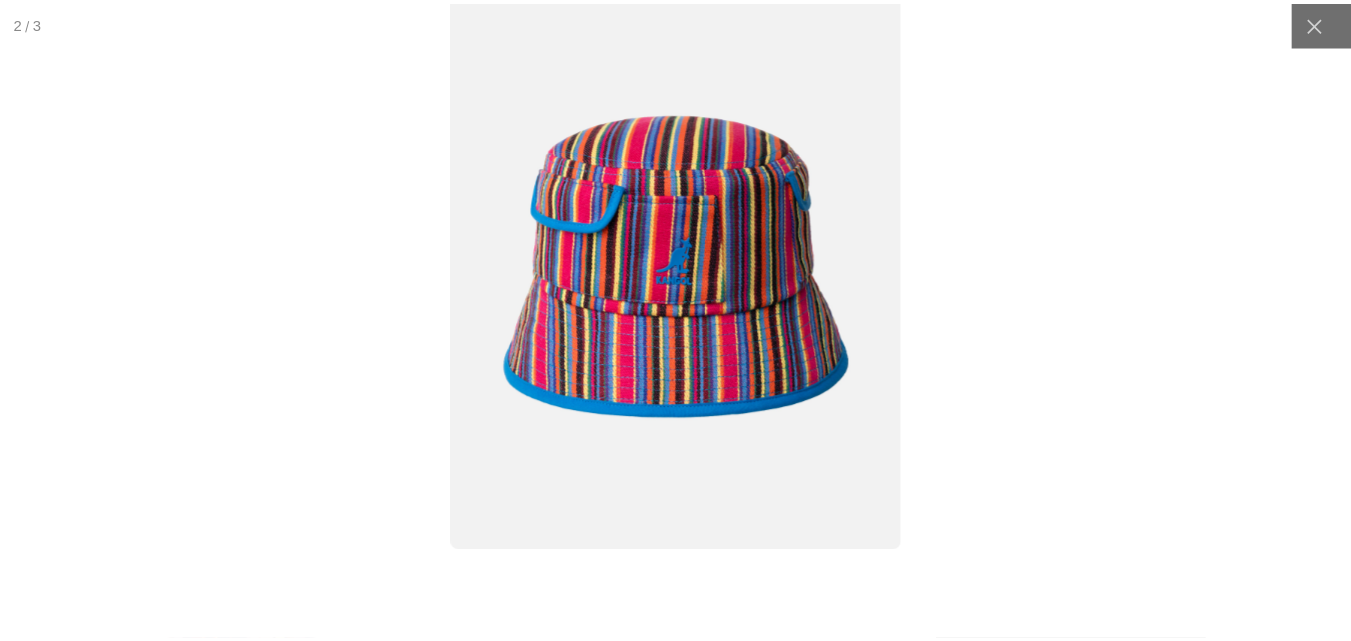scroll, scrollTop: 0, scrollLeft: 0, axis: both 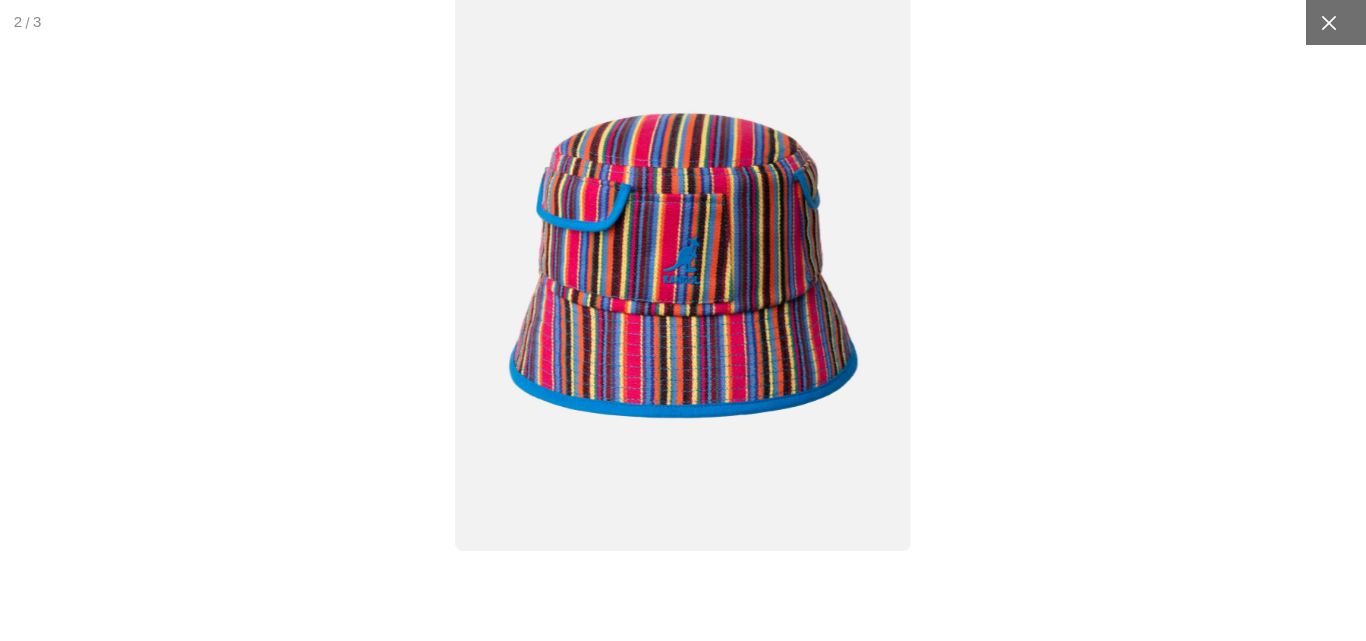 click 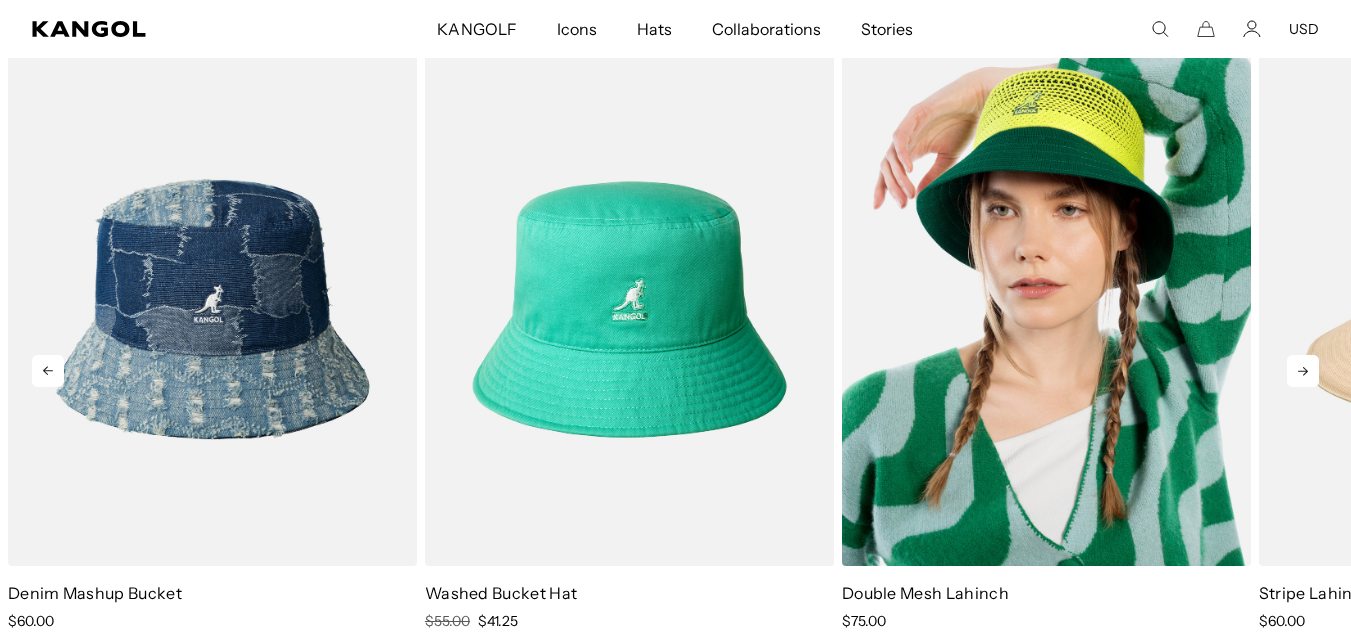 scroll, scrollTop: 1300, scrollLeft: 0, axis: vertical 